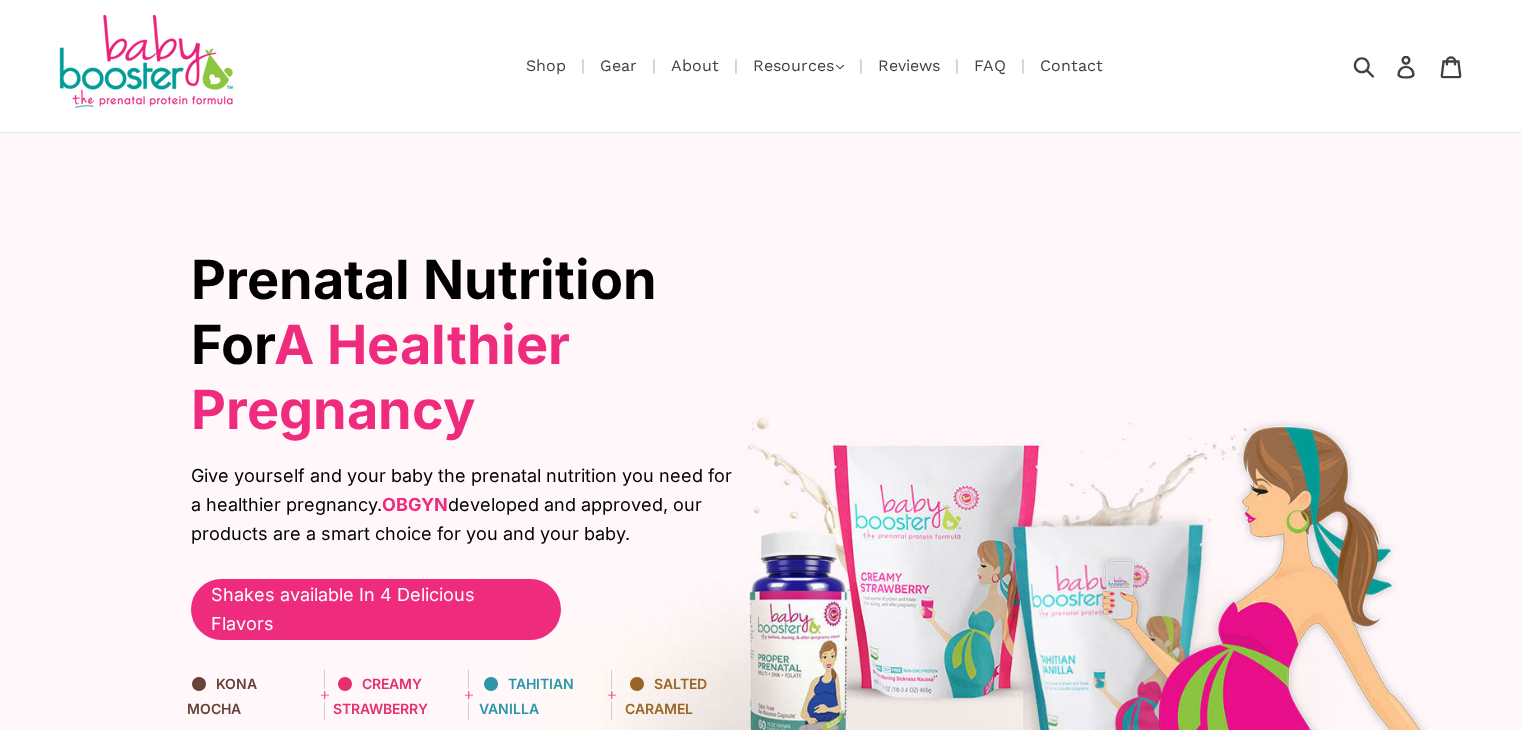 scroll, scrollTop: 2600, scrollLeft: 0, axis: vertical 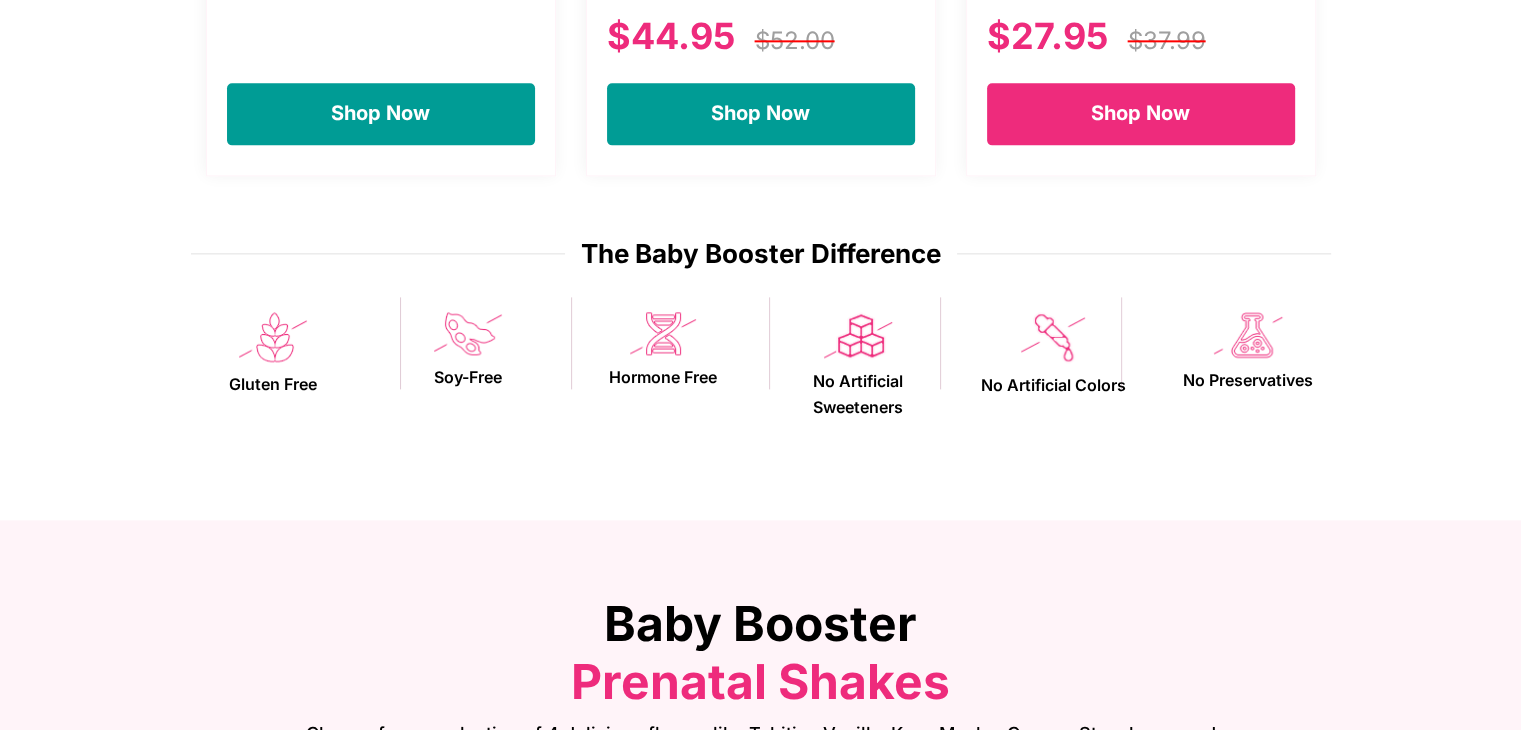 click on "Shop Now" at bounding box center [1141, 114] 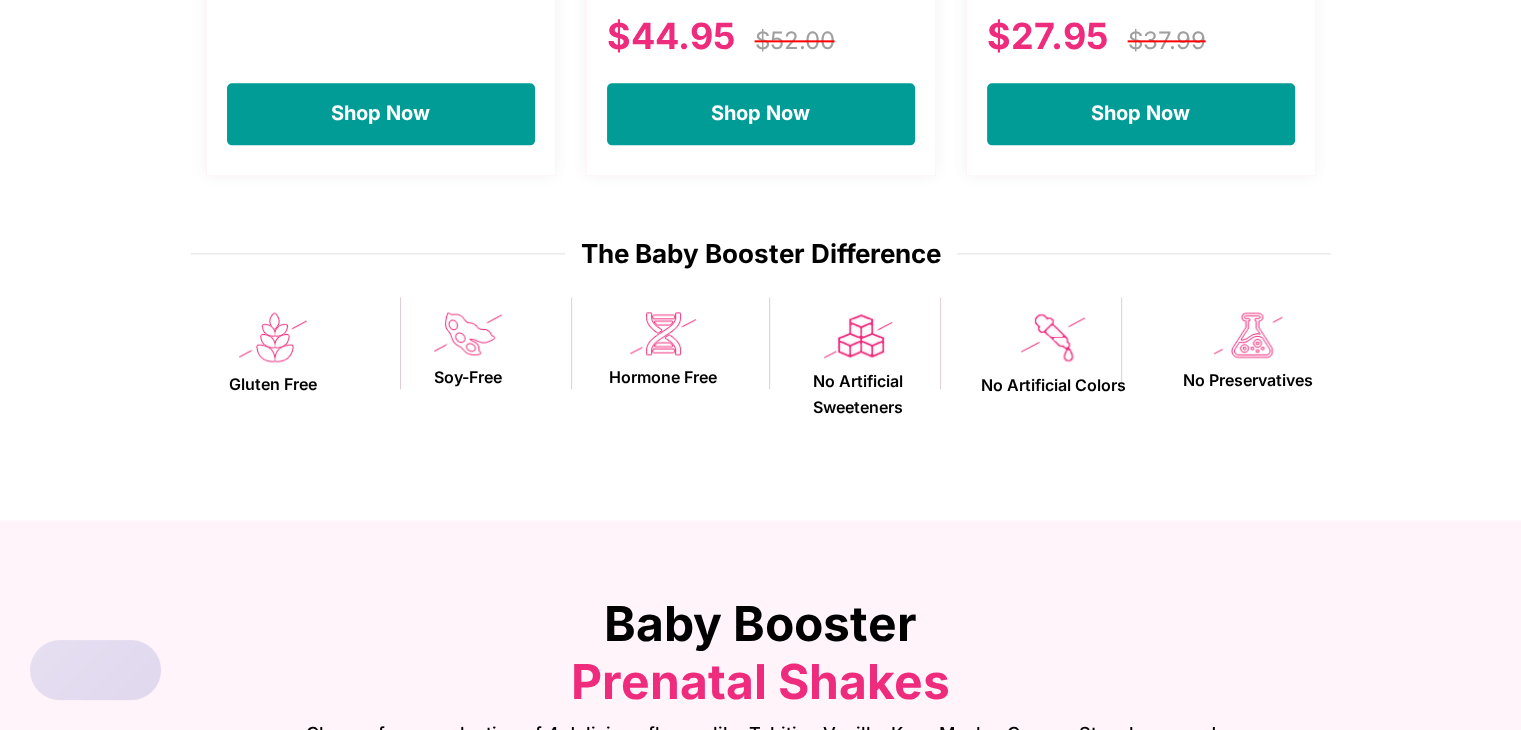 scroll, scrollTop: 2601, scrollLeft: 0, axis: vertical 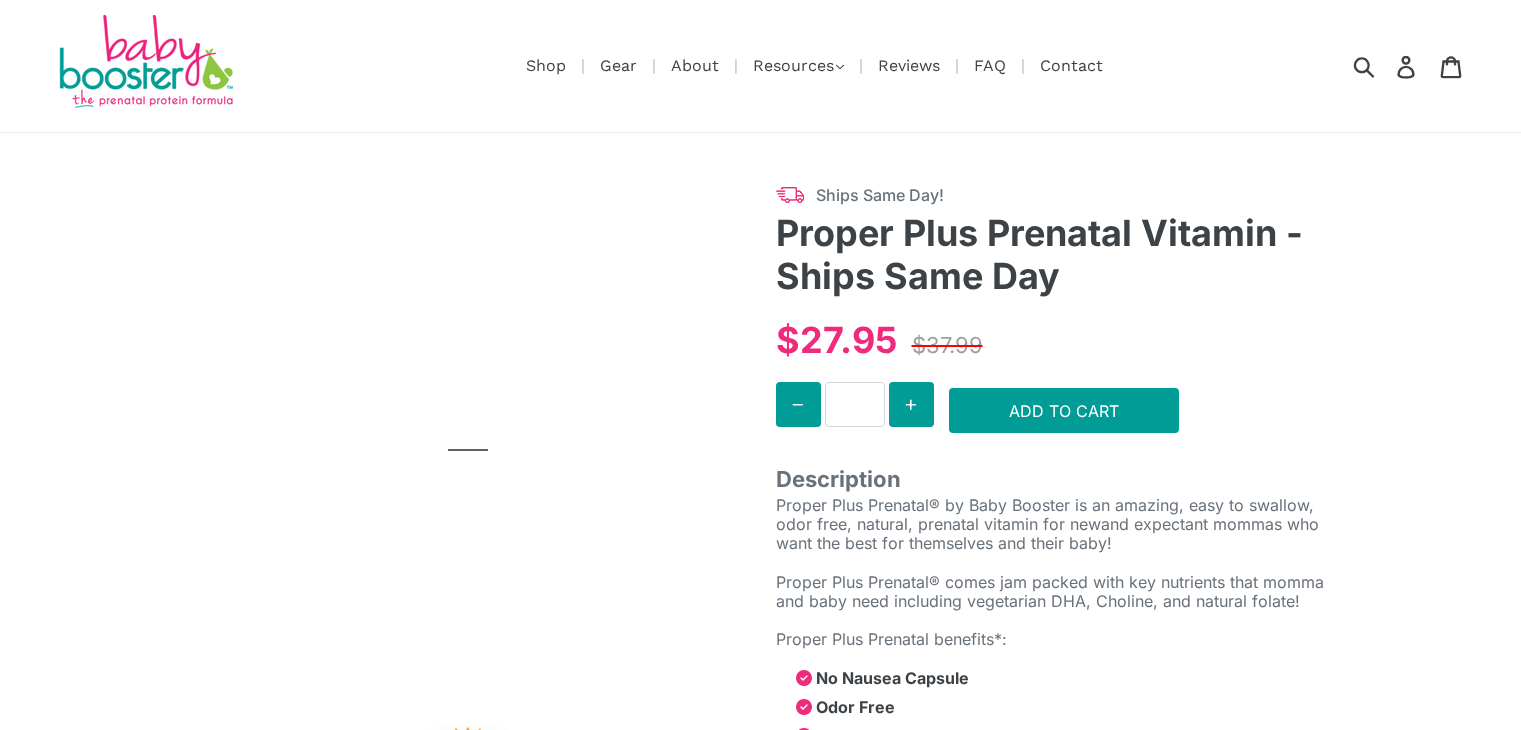 click 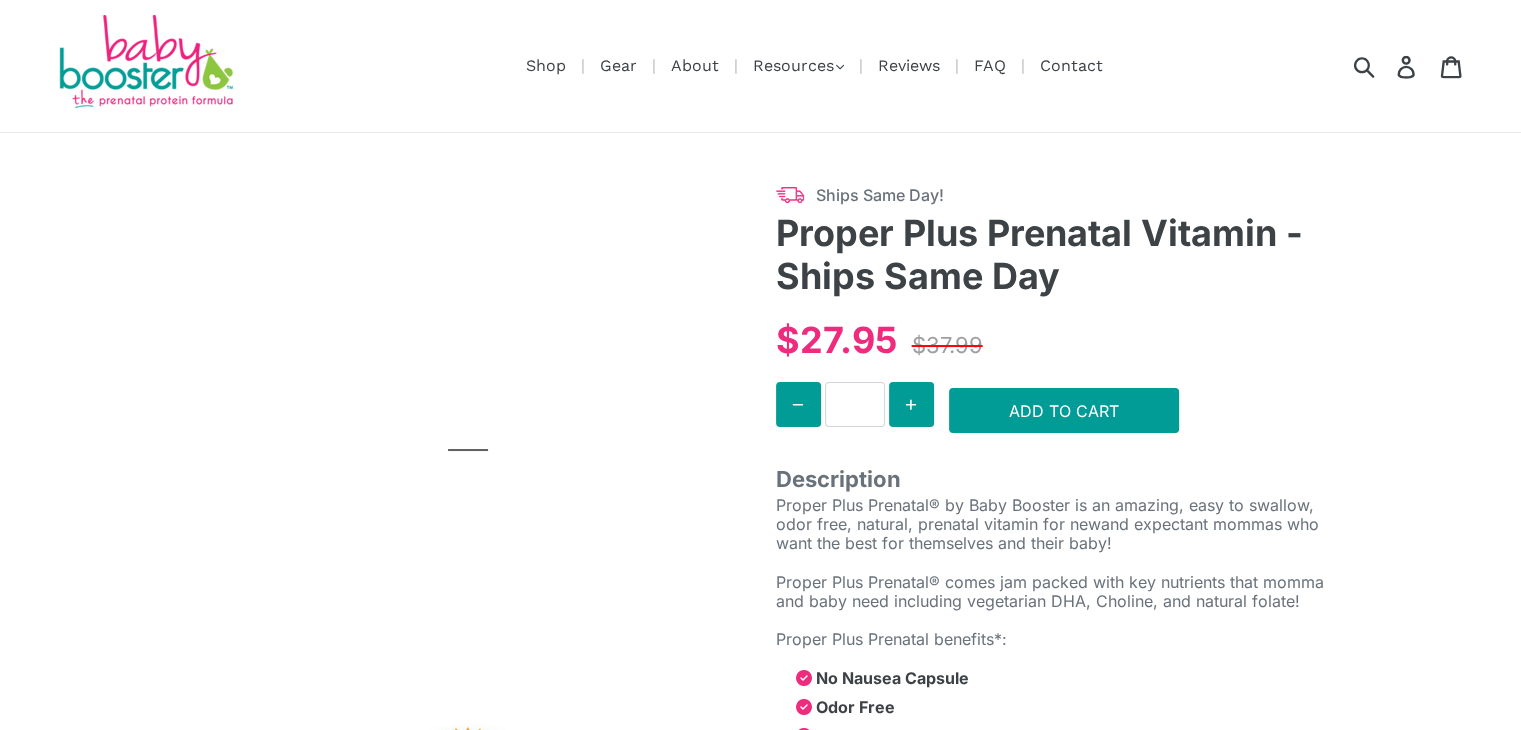 select on "******" 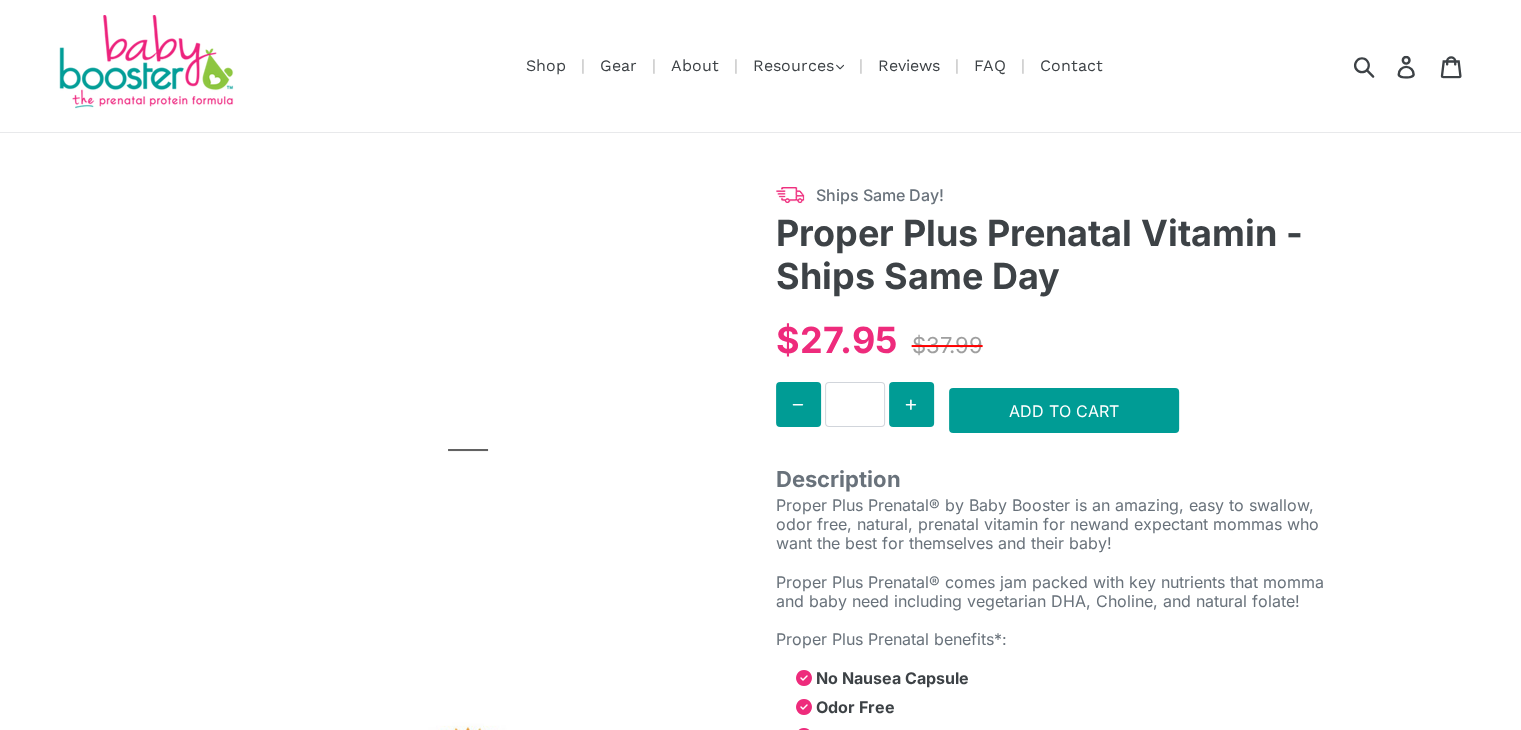 select on "******" 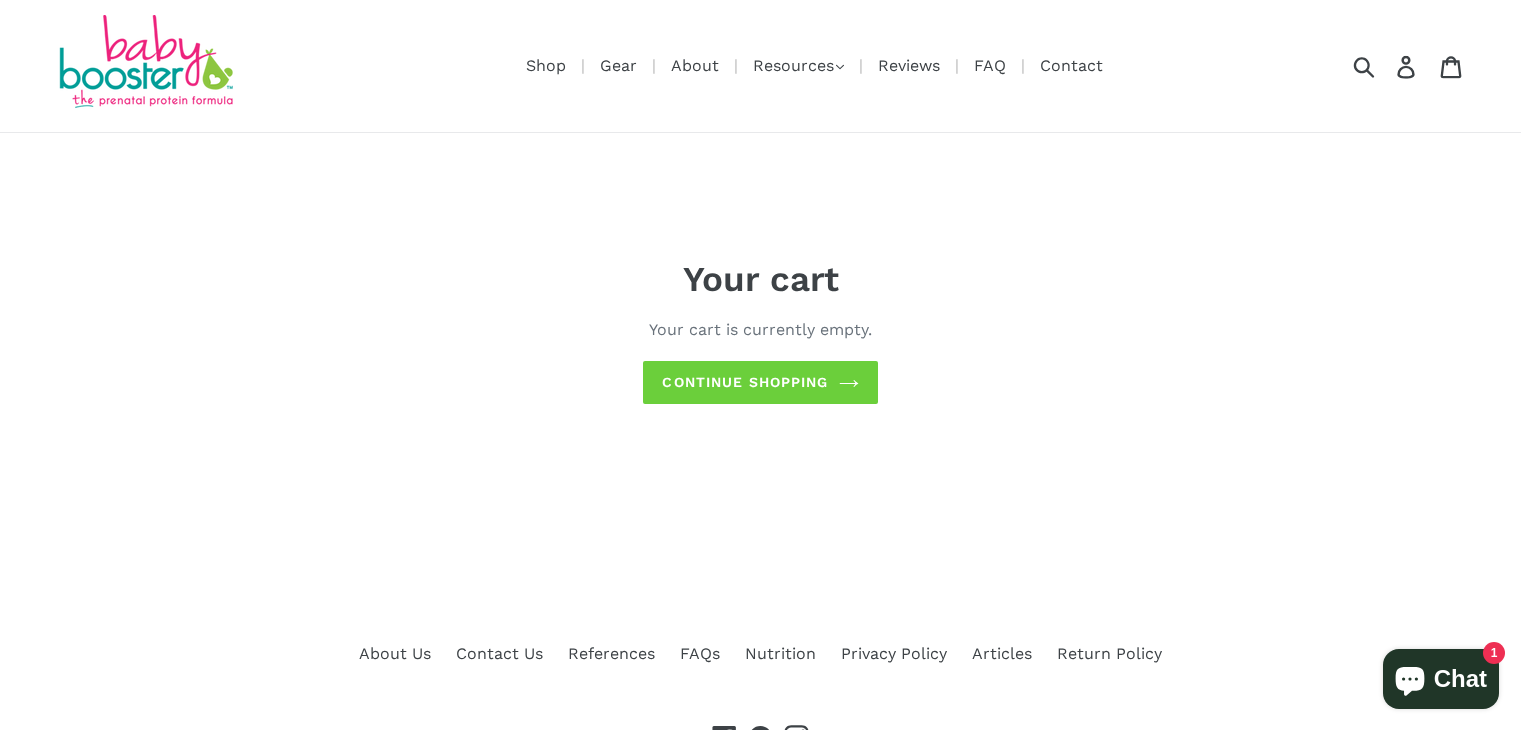 scroll, scrollTop: 0, scrollLeft: 0, axis: both 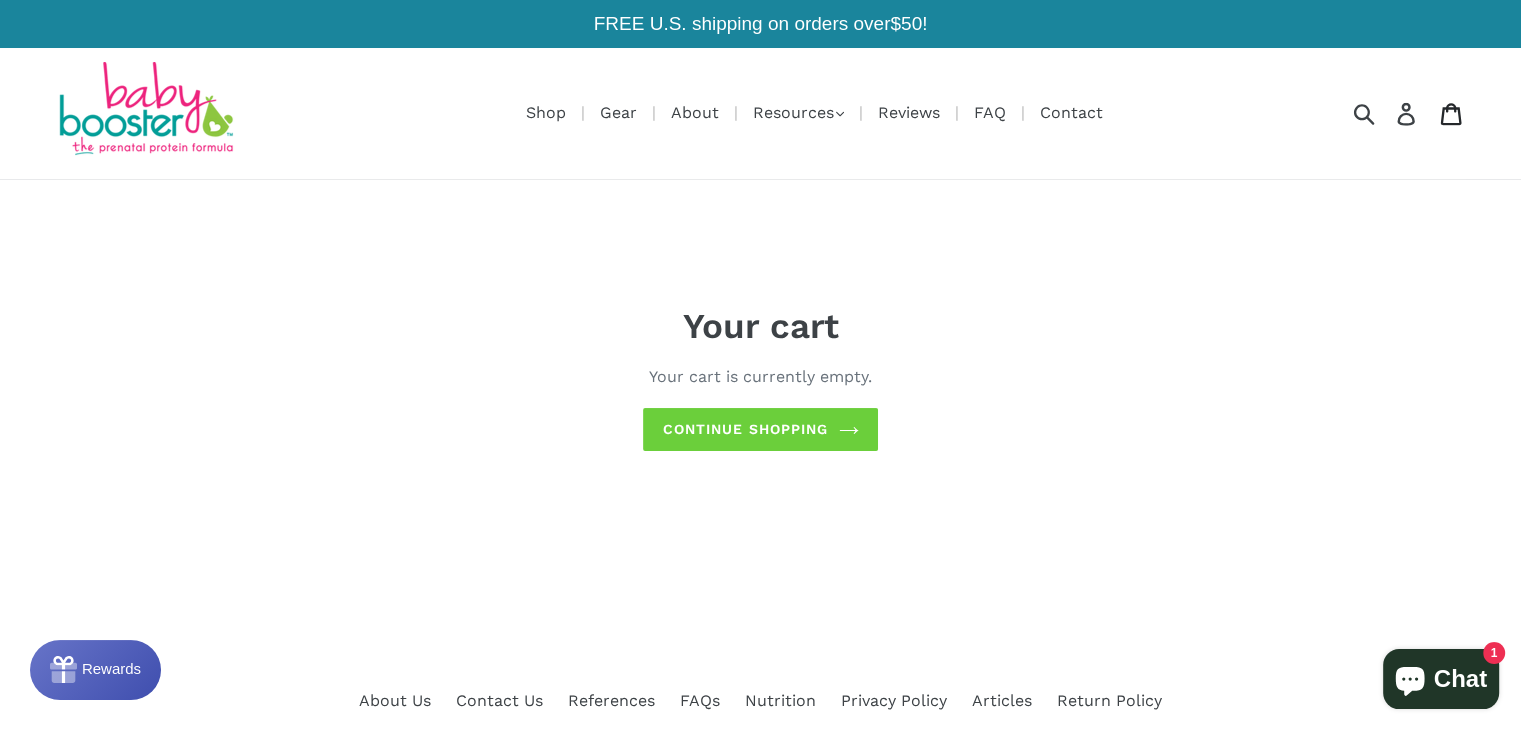 click on "Cart" at bounding box center (1452, 113) 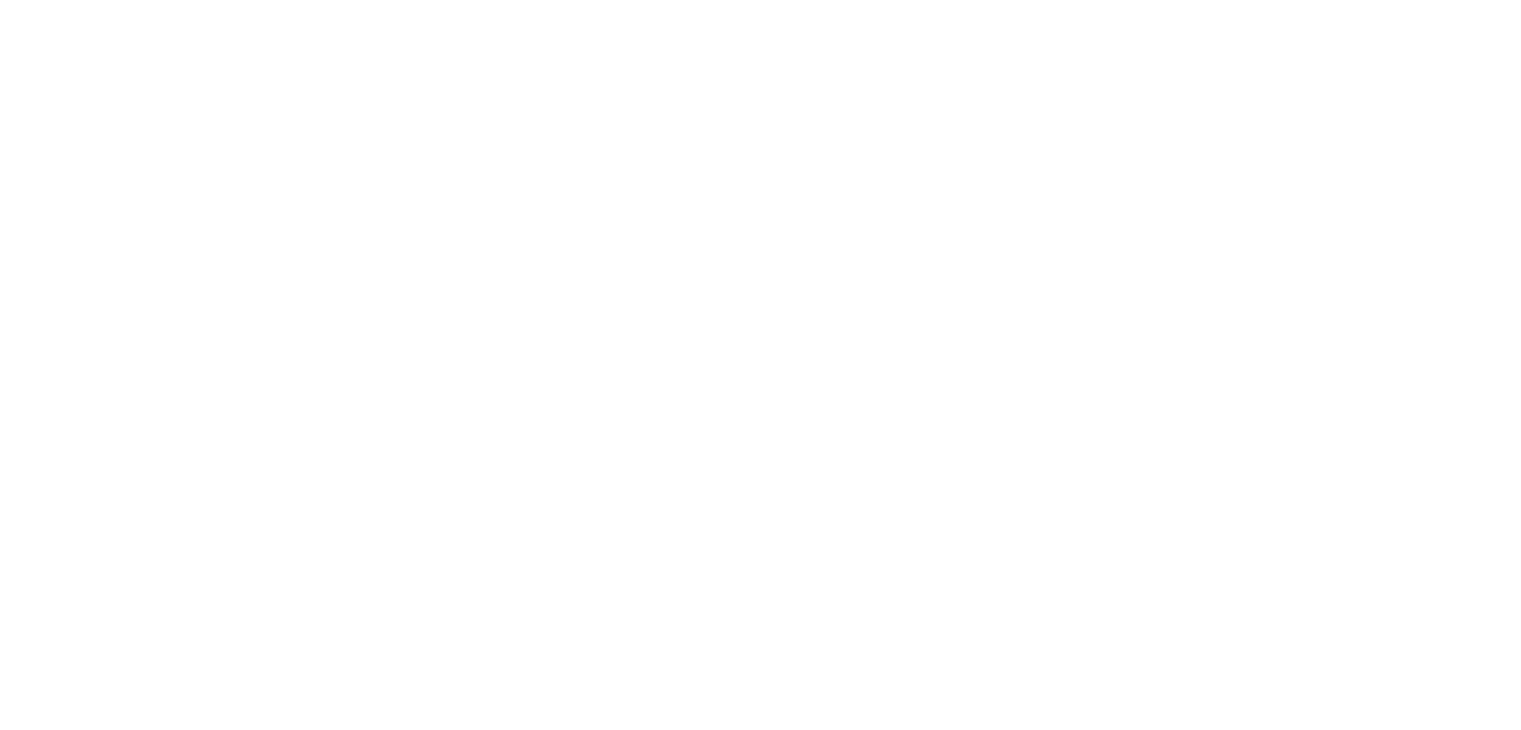 scroll, scrollTop: 0, scrollLeft: 0, axis: both 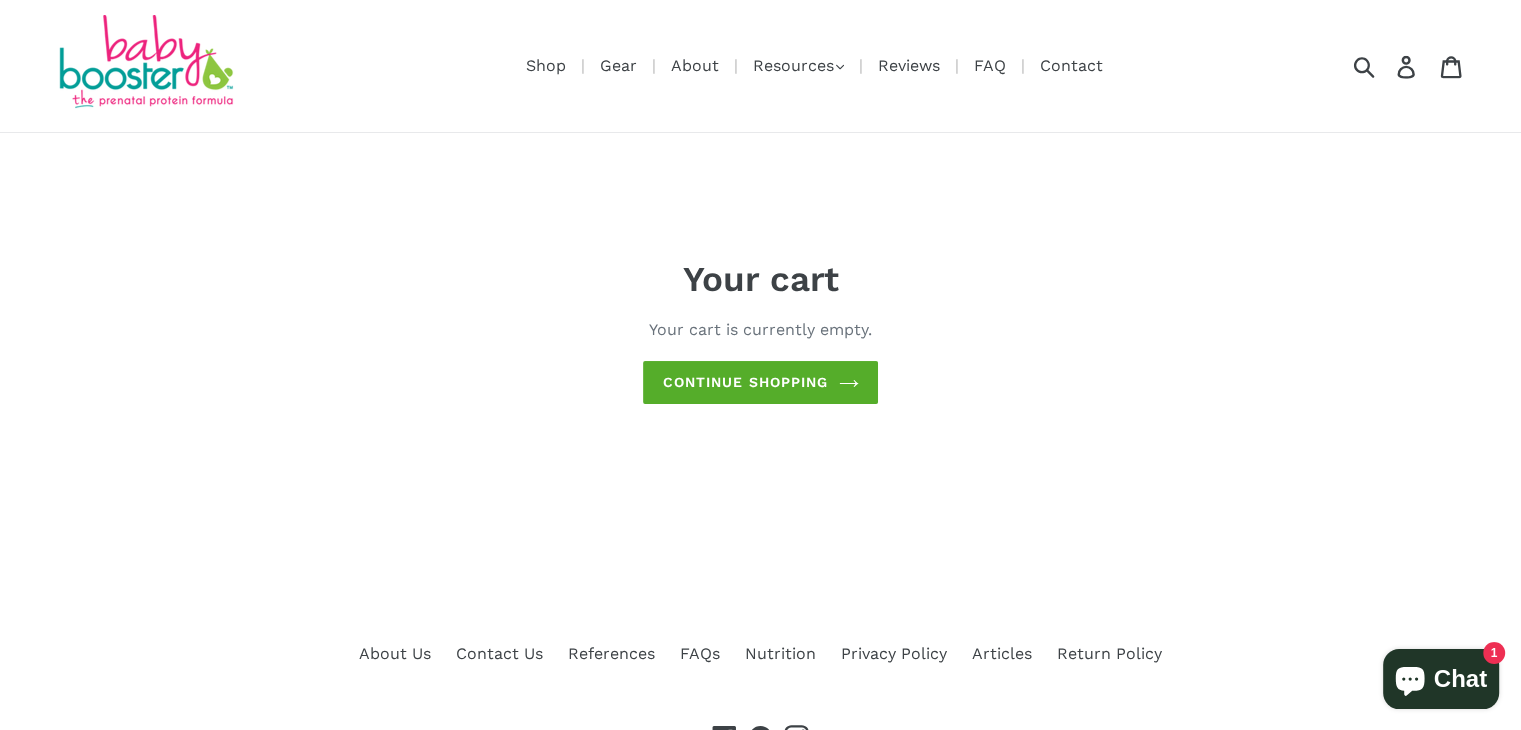click on "Continue shopping" at bounding box center (760, 382) 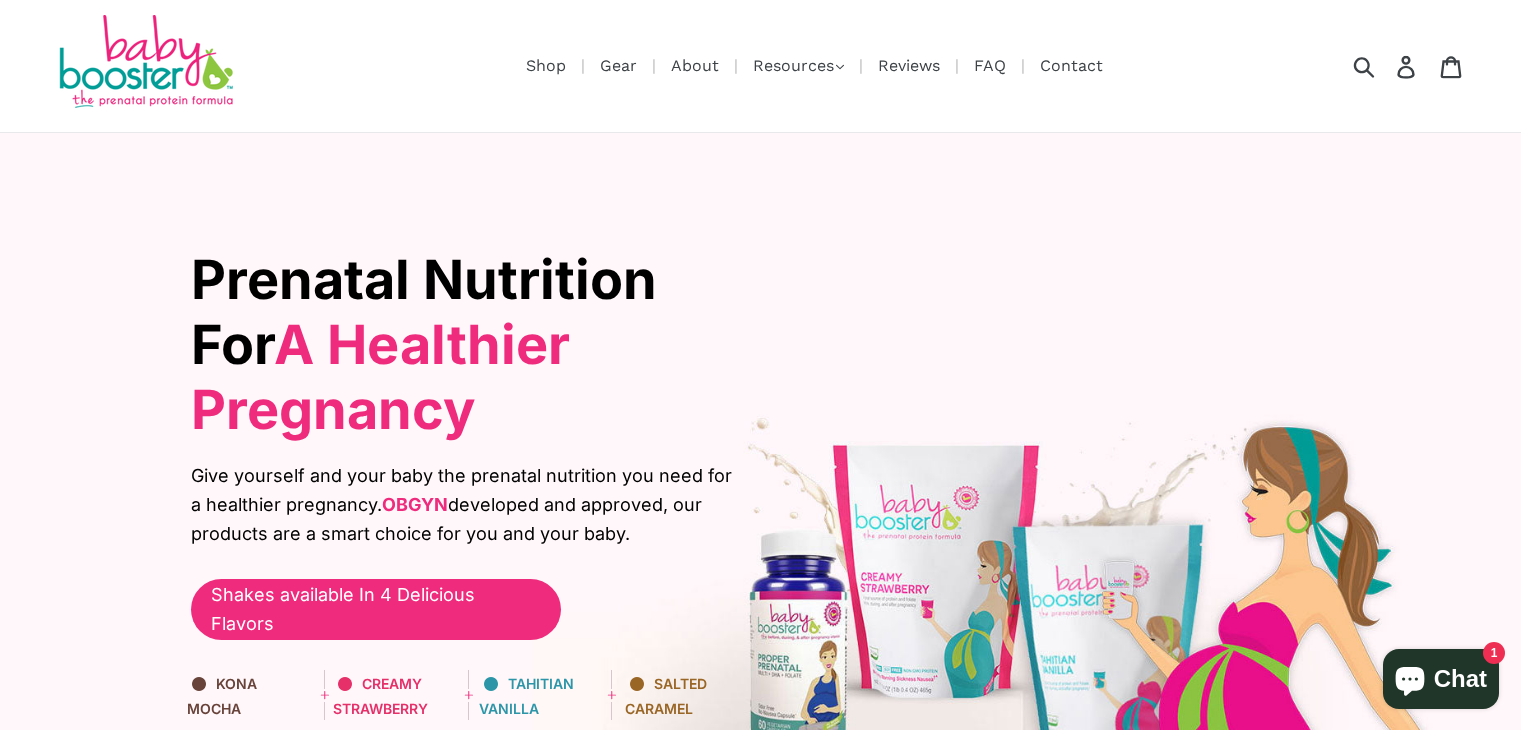 scroll, scrollTop: 0, scrollLeft: 0, axis: both 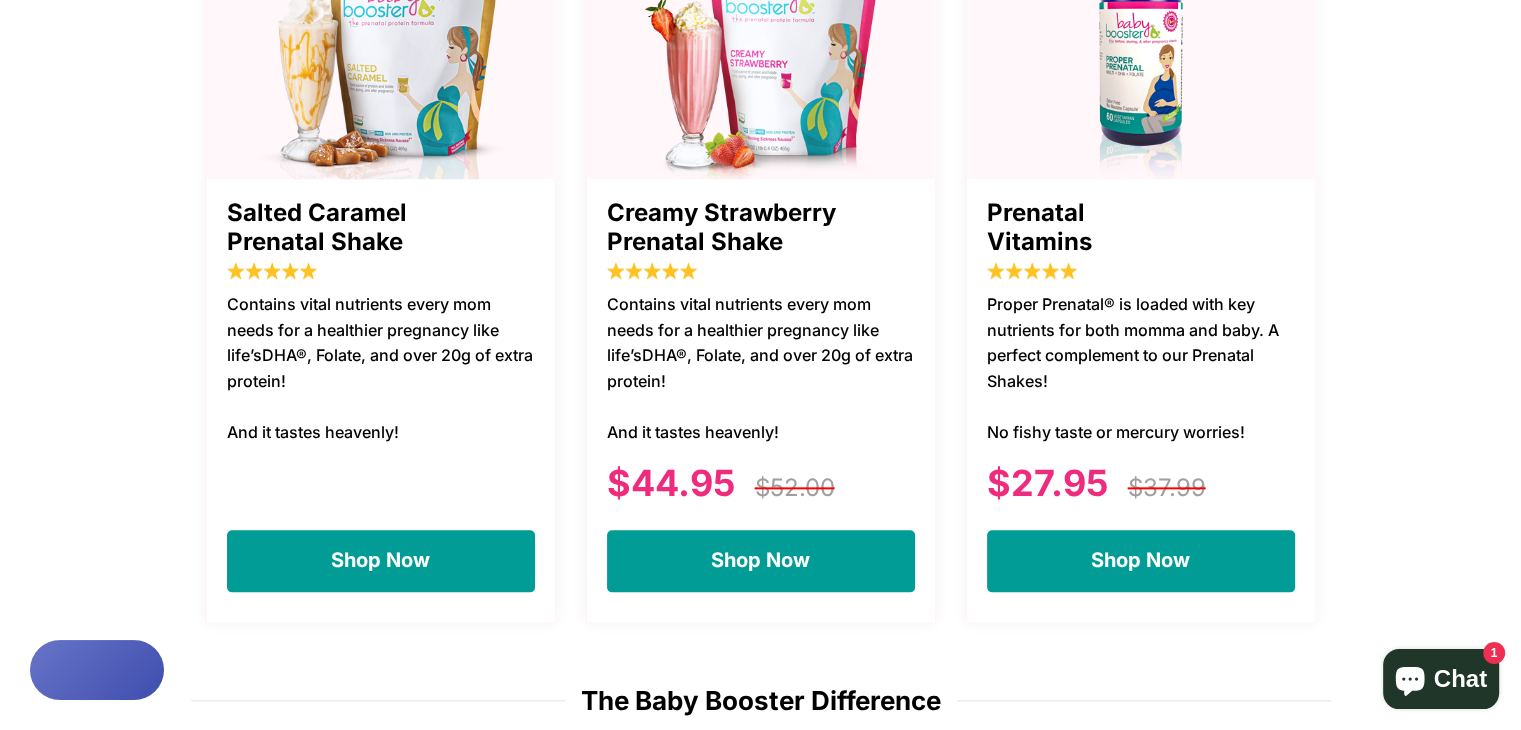 click on "Prenatal  Vitamins Proper Prenatal® is loaded with key nutrients for both momma and baby. A perfect complement to our Prenatal Shakes!
No fishy taste or mercury worries!
$27.95 $37.99 Shop Now" at bounding box center (1141, 271) 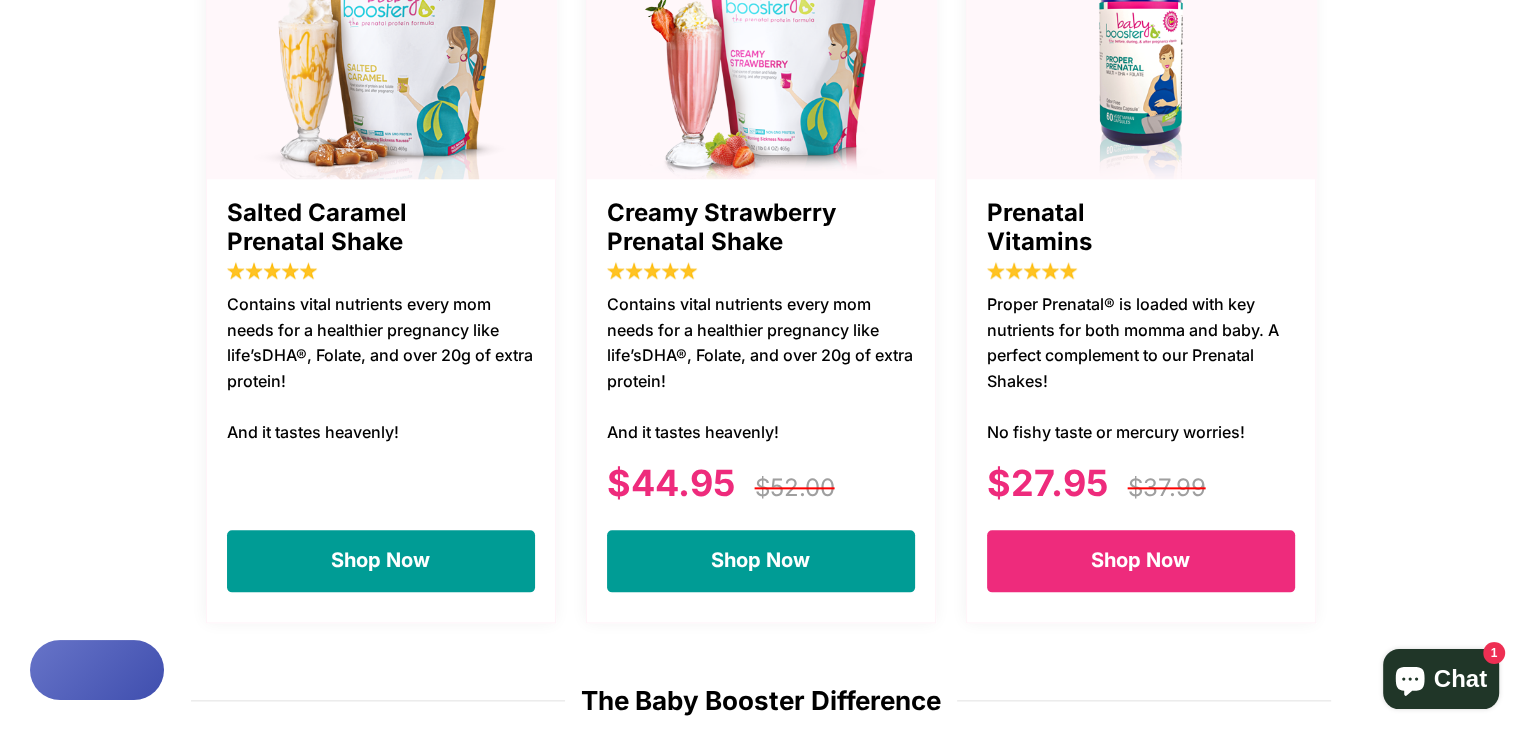 scroll, scrollTop: 0, scrollLeft: 0, axis: both 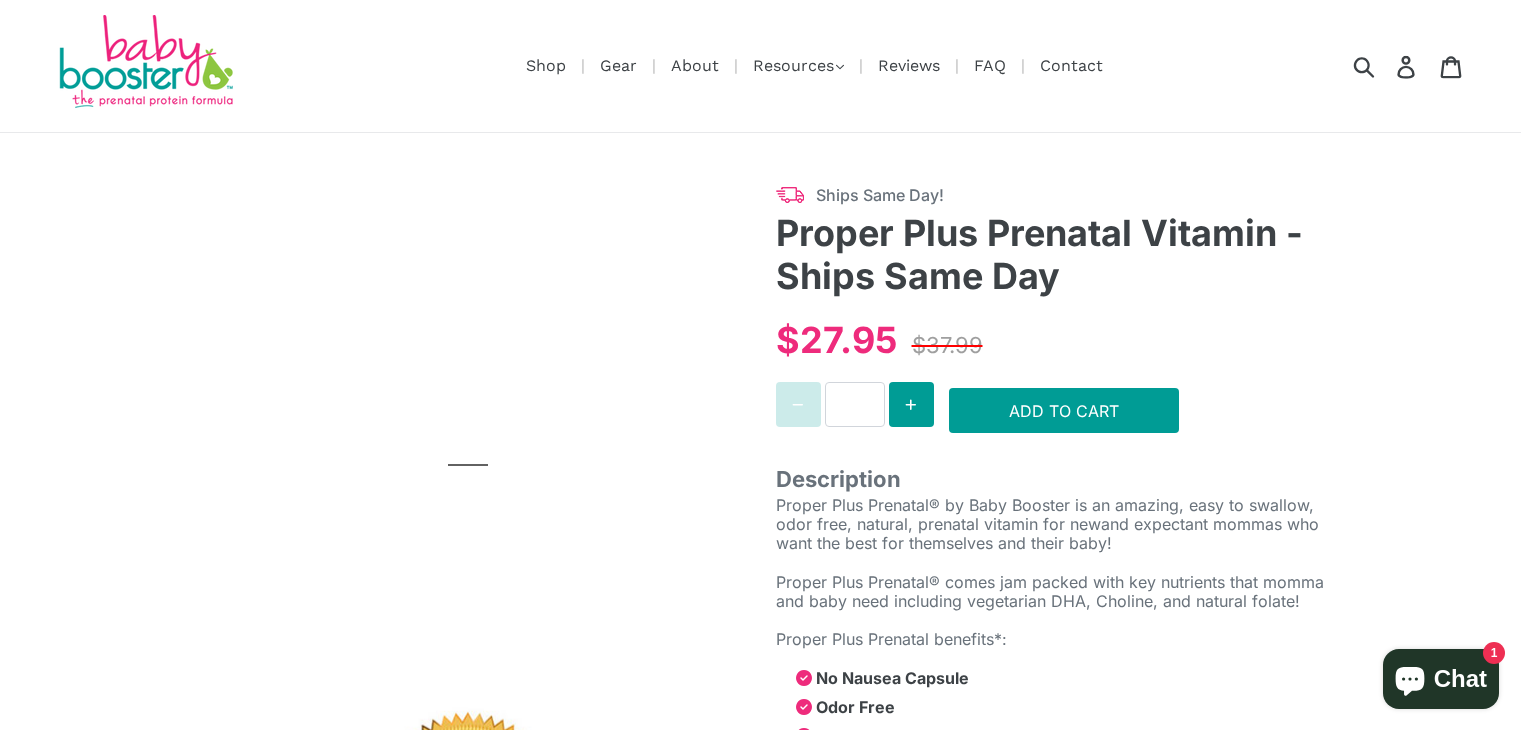 select on "******" 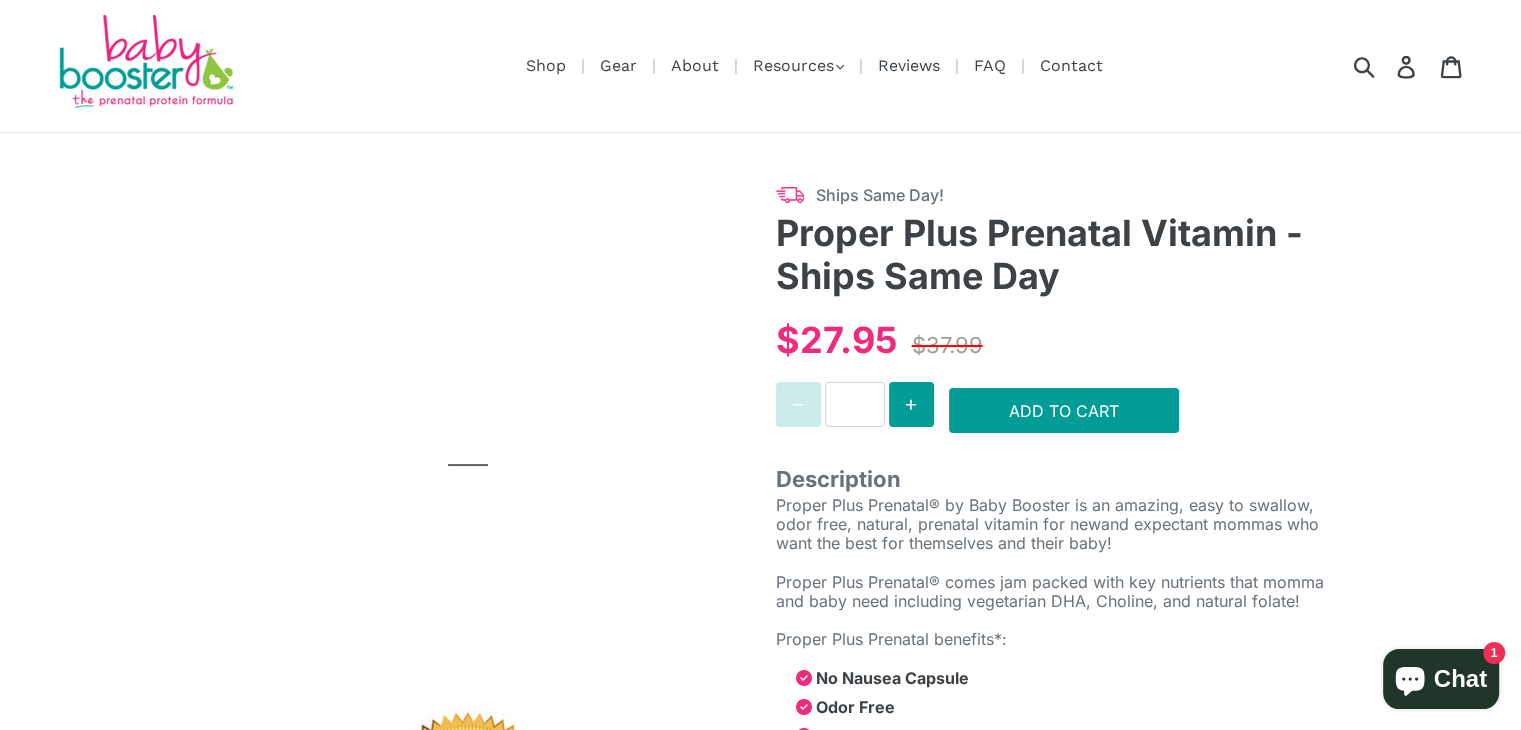 scroll, scrollTop: 0, scrollLeft: 0, axis: both 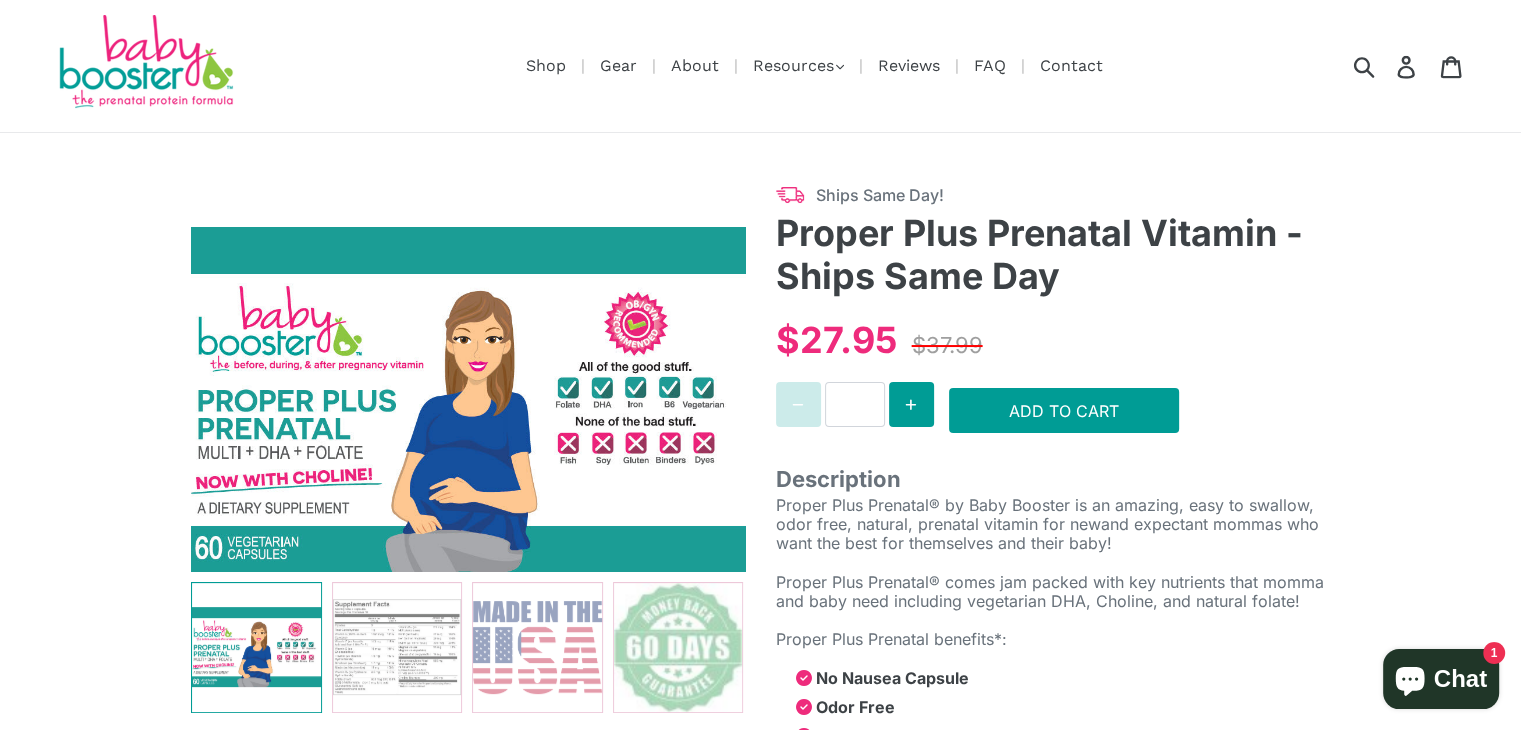 select on "******" 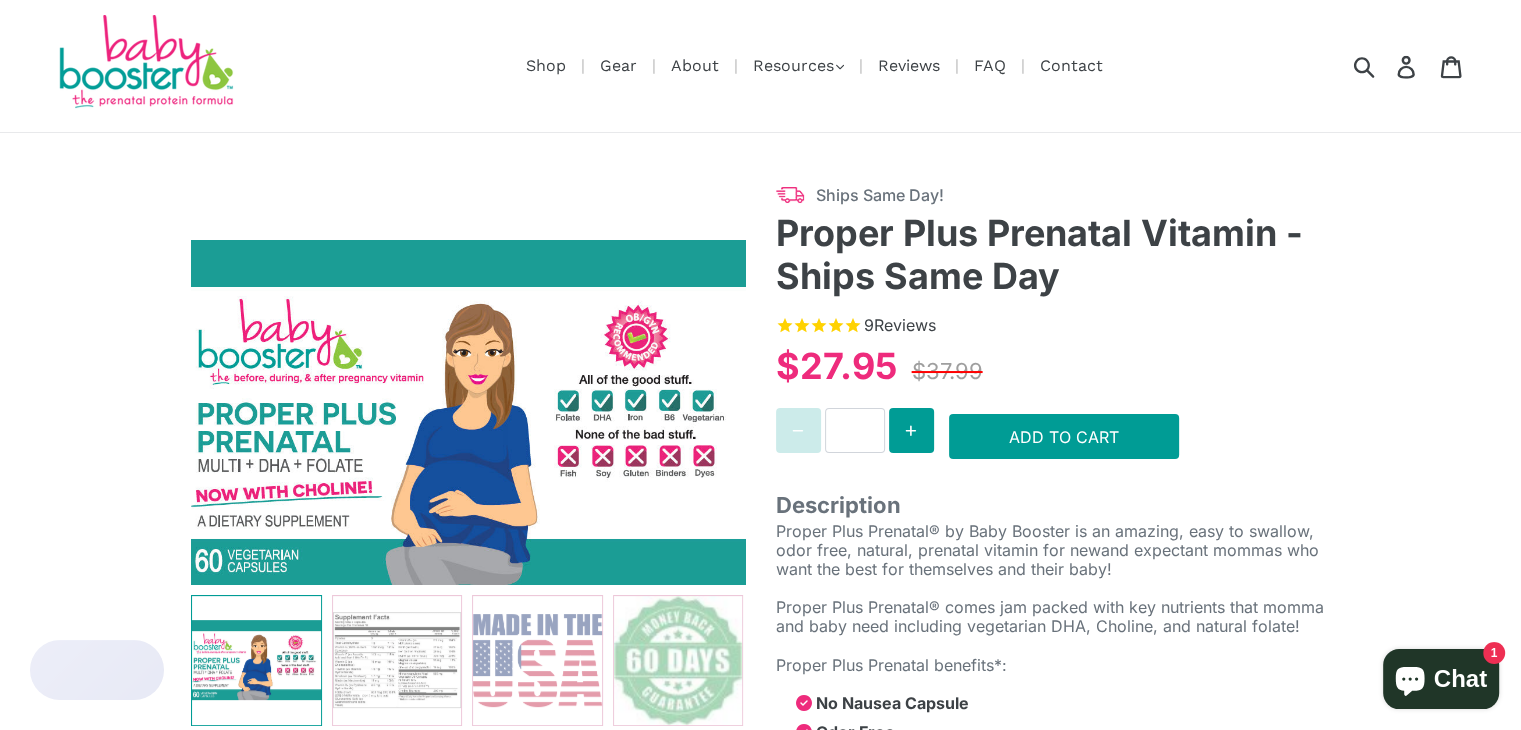 scroll, scrollTop: 0, scrollLeft: 0, axis: both 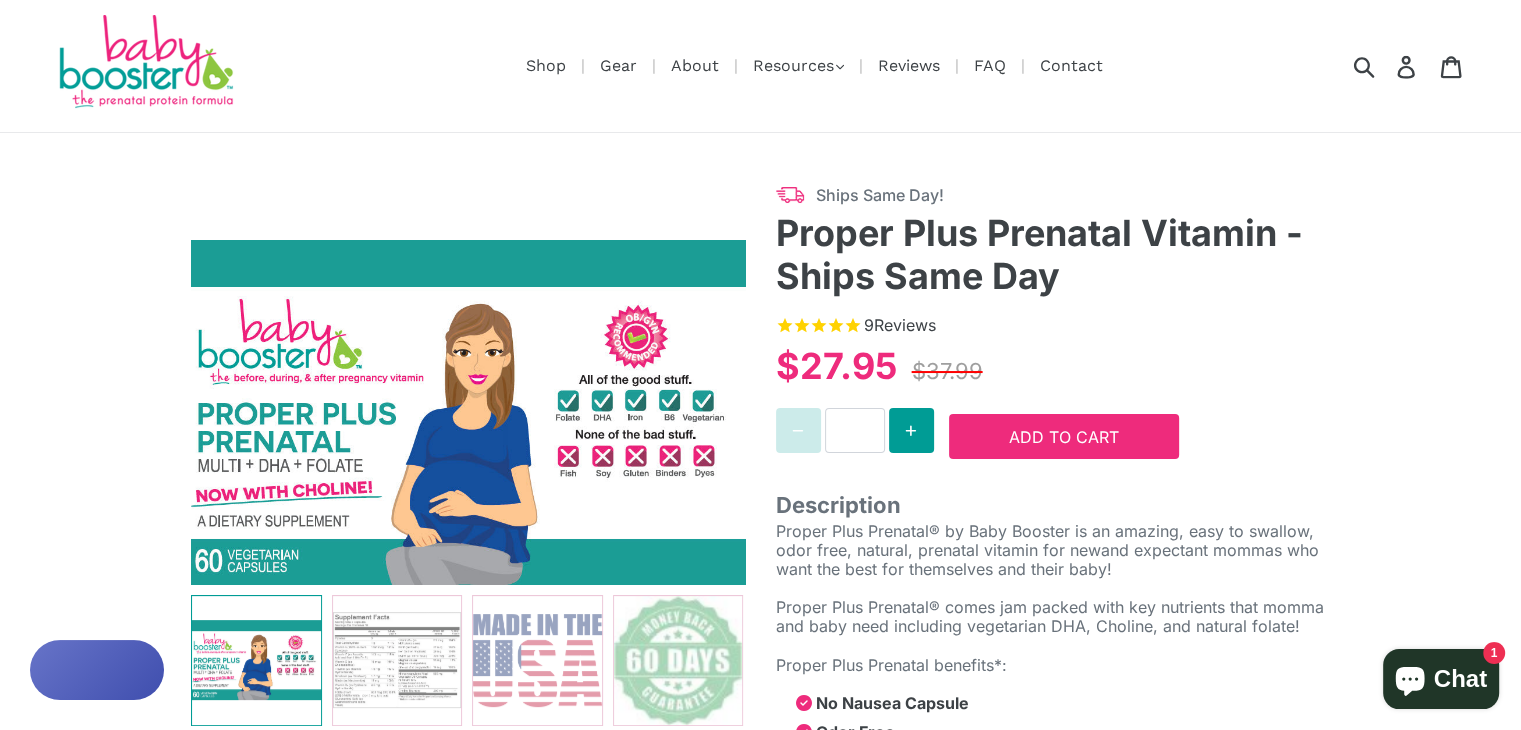 click on "Add to Cart" at bounding box center (1064, 436) 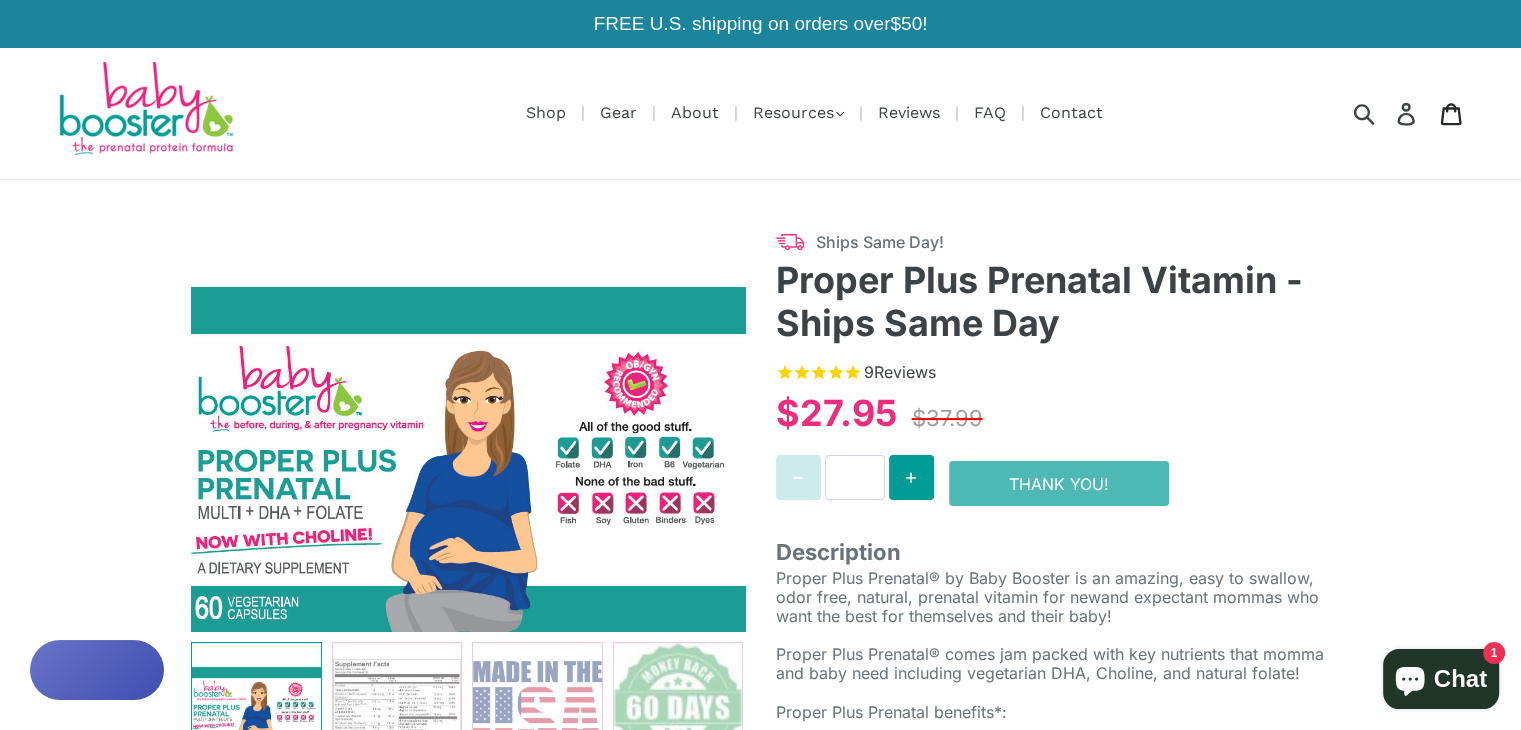 click 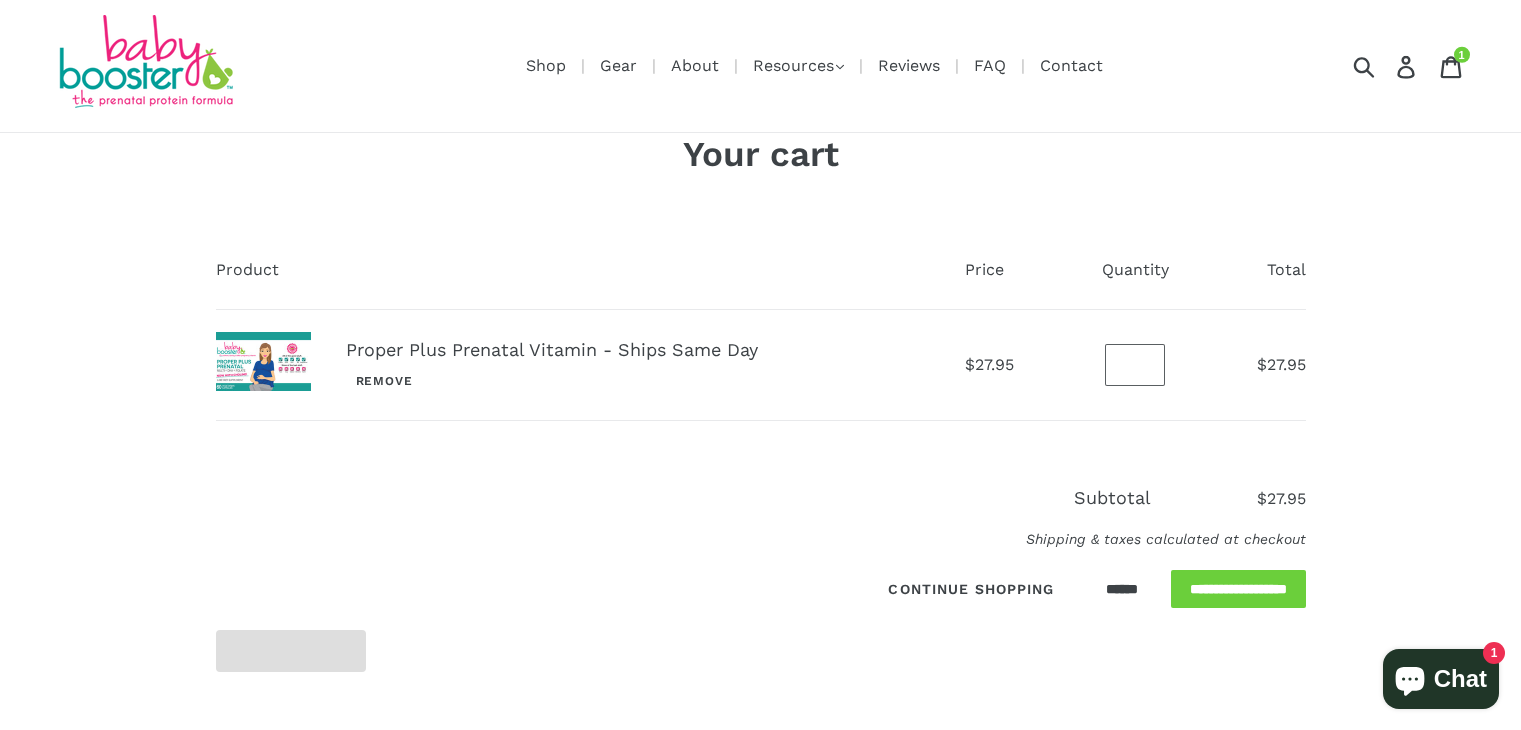 scroll, scrollTop: 0, scrollLeft: 0, axis: both 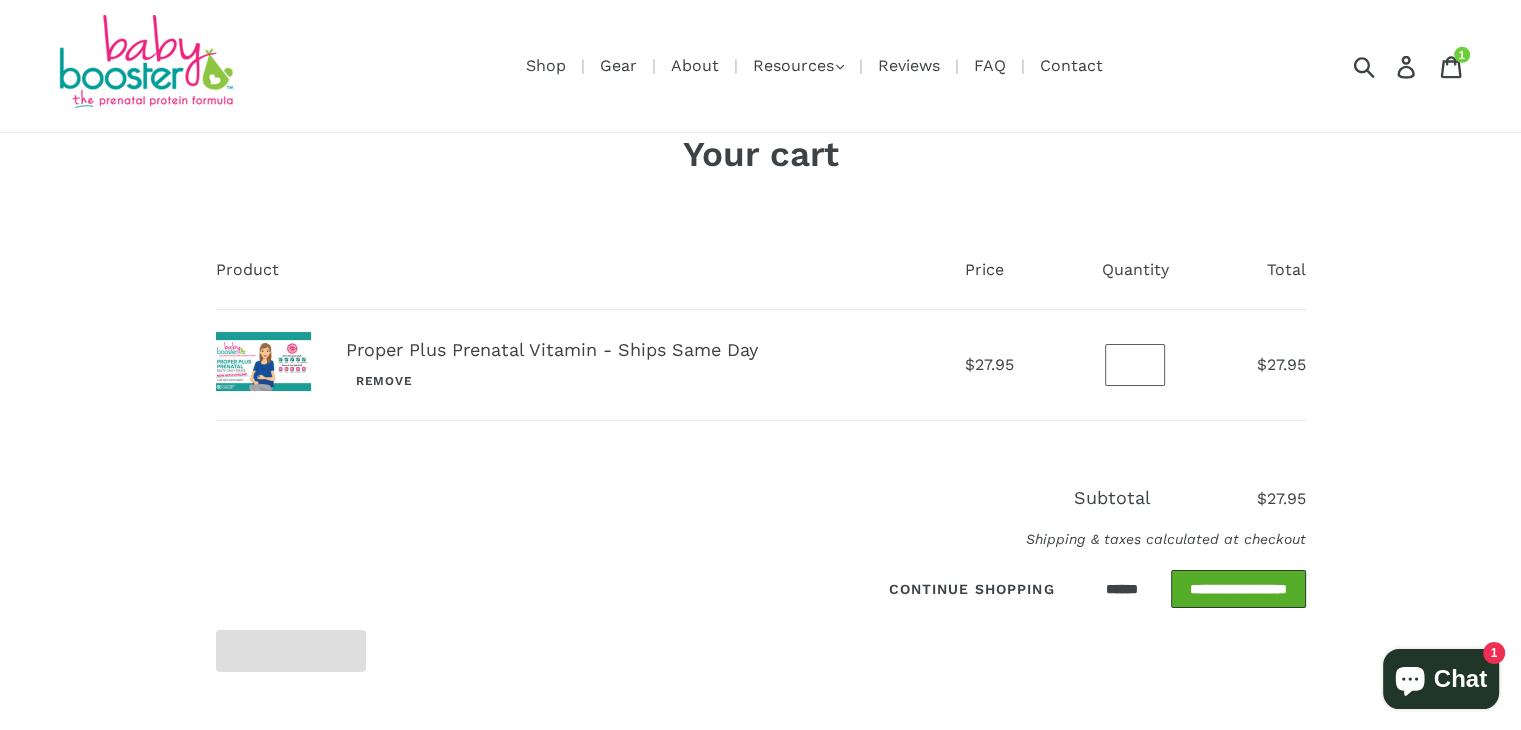 click on "**********" at bounding box center (1238, 589) 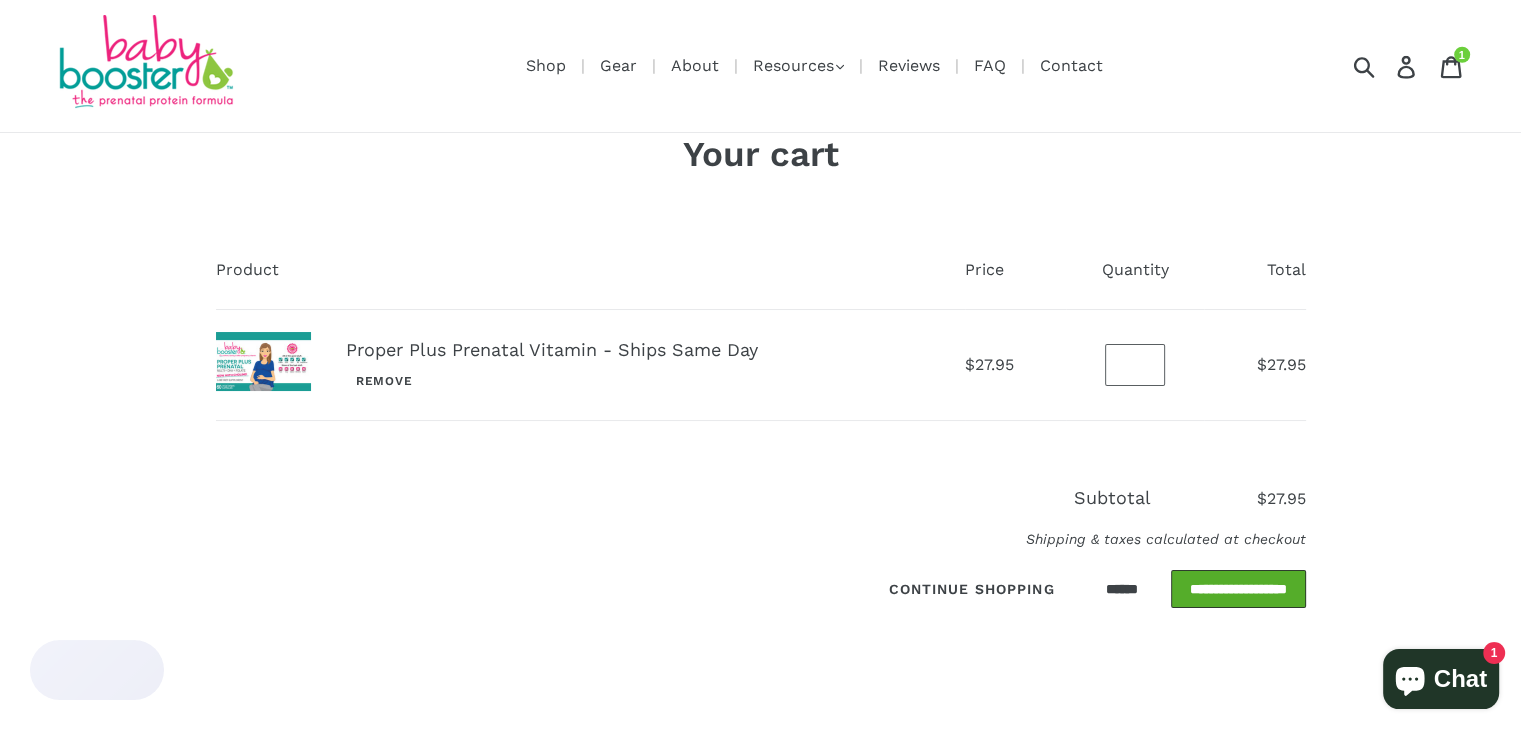 scroll, scrollTop: 0, scrollLeft: 0, axis: both 